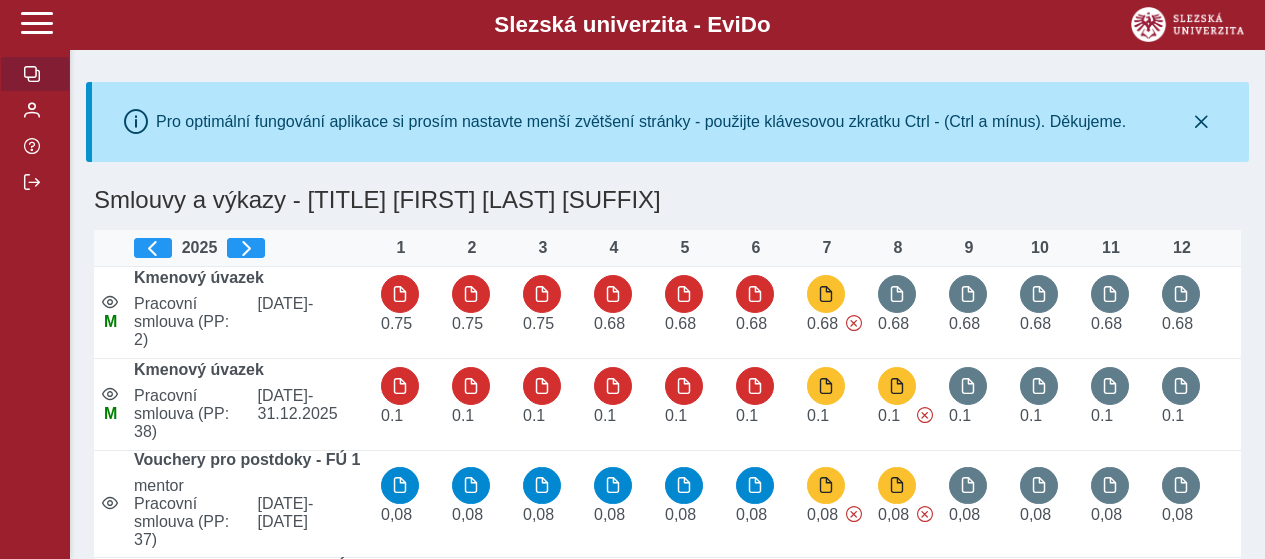scroll, scrollTop: 0, scrollLeft: 0, axis: both 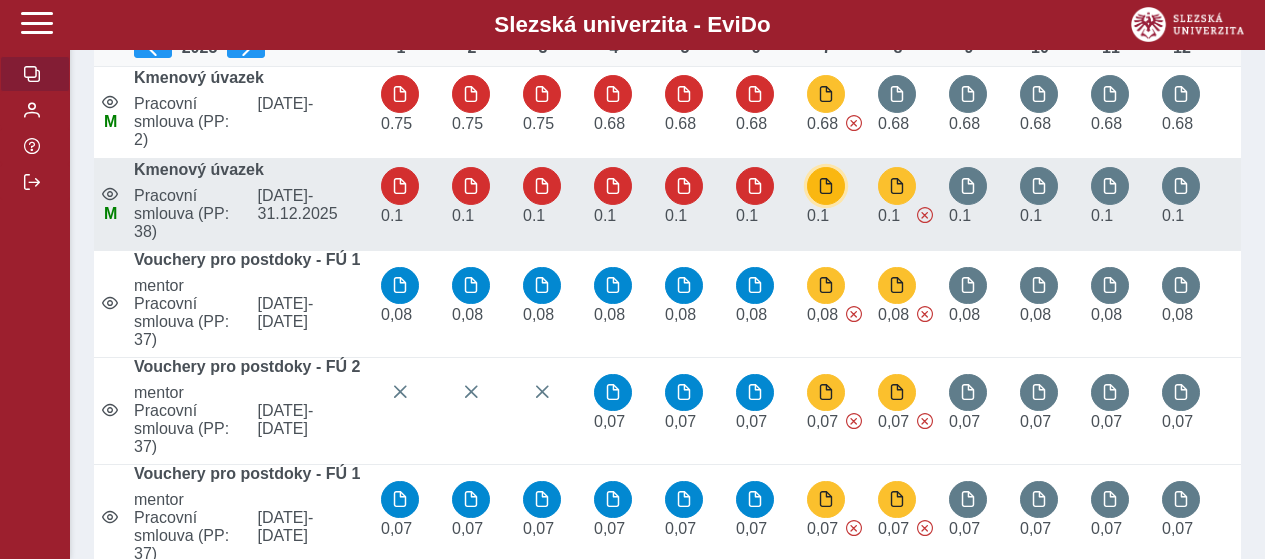 click at bounding box center [826, 186] 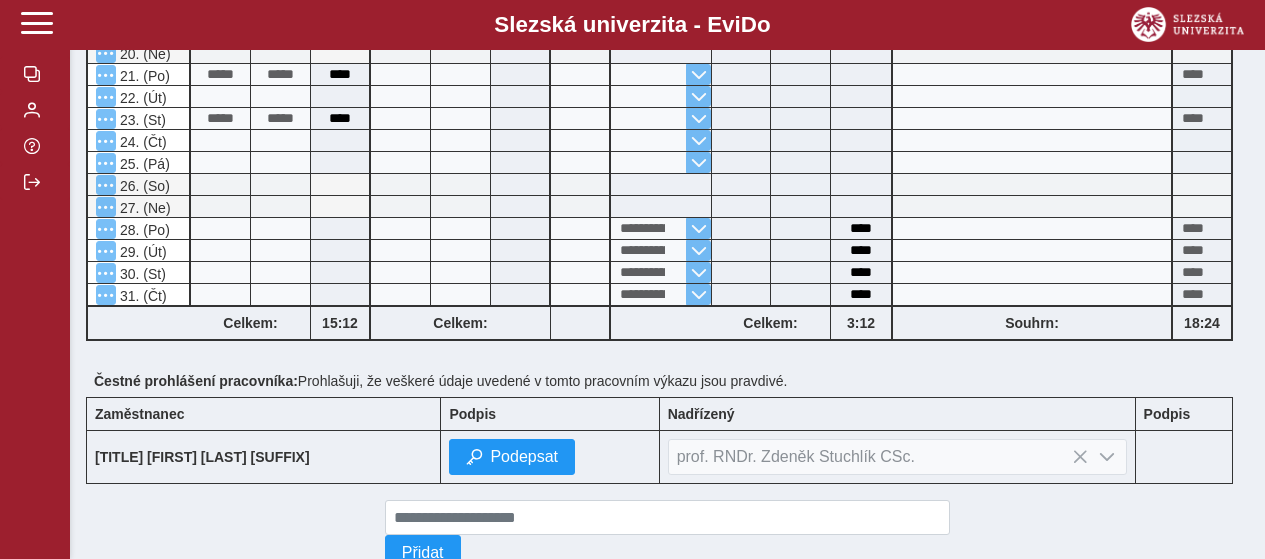 scroll, scrollTop: 1128, scrollLeft: 0, axis: vertical 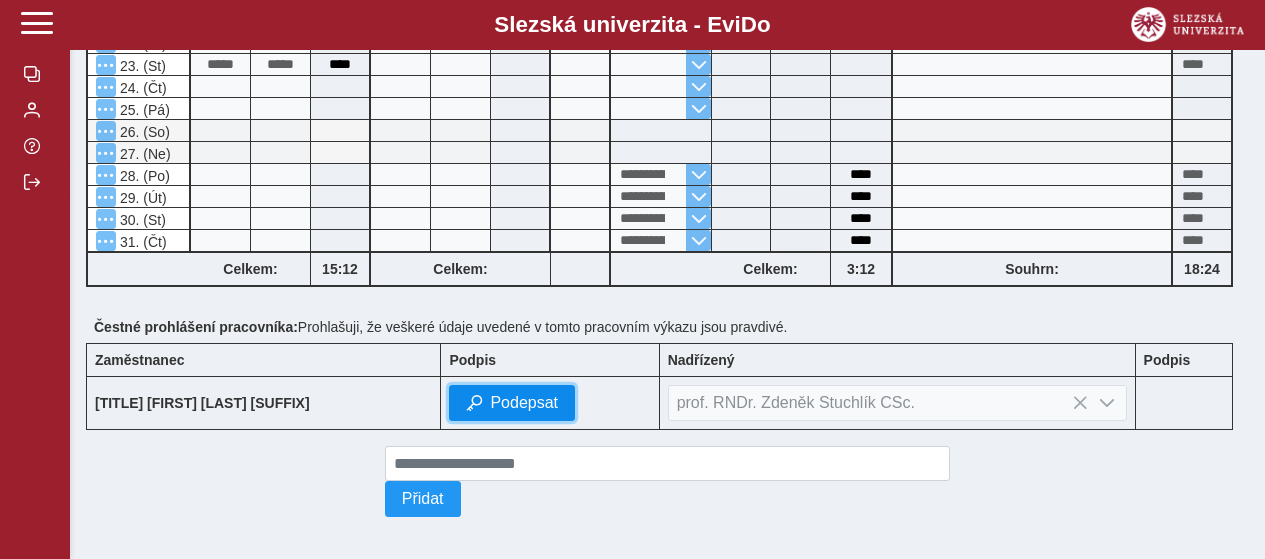 click on "Podepsat" at bounding box center (524, 403) 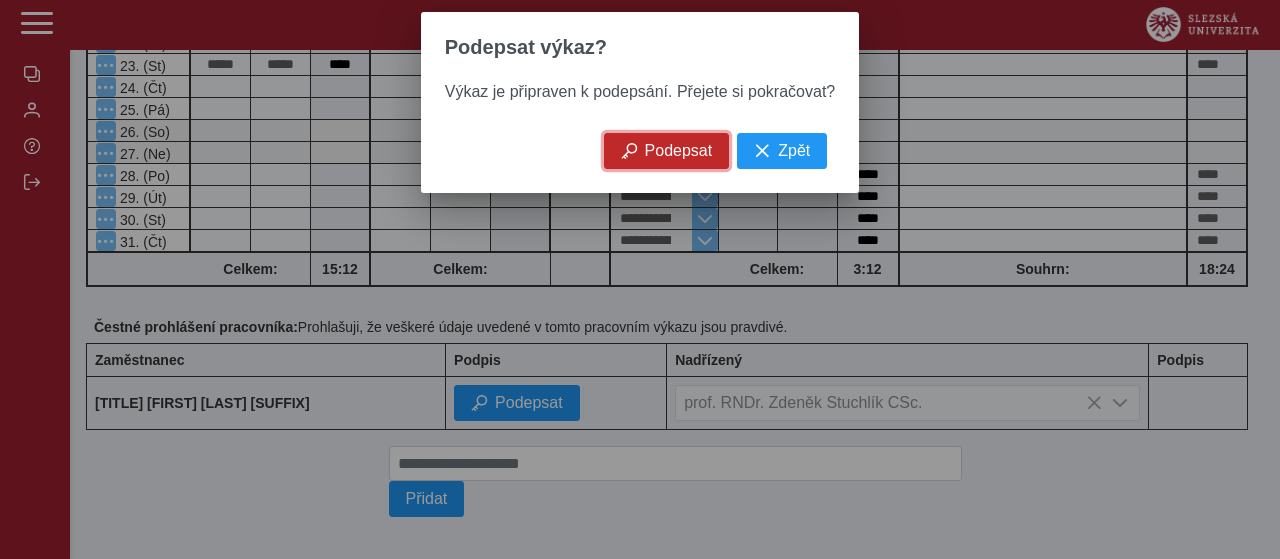 click on "Podepsat" at bounding box center [679, 151] 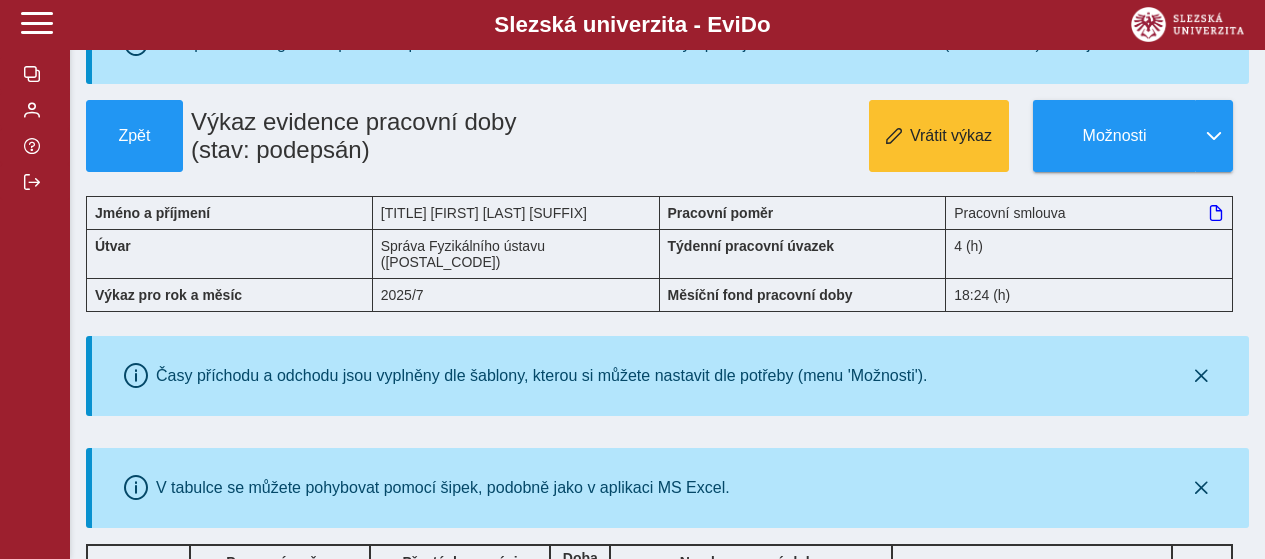 scroll, scrollTop: 0, scrollLeft: 0, axis: both 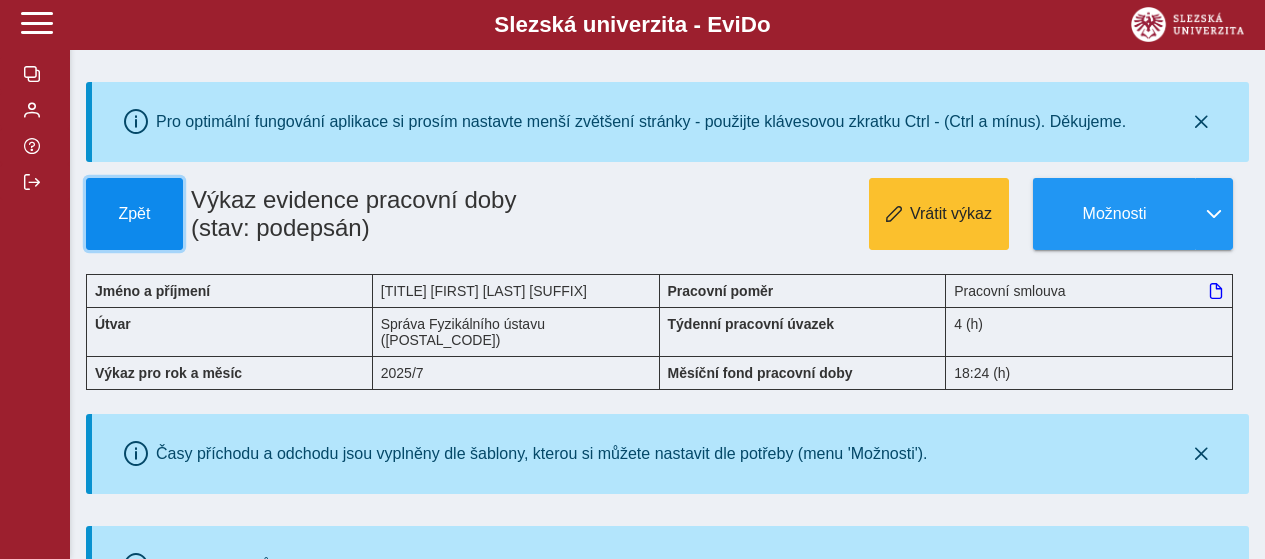 click on "Zpět" at bounding box center [134, 214] 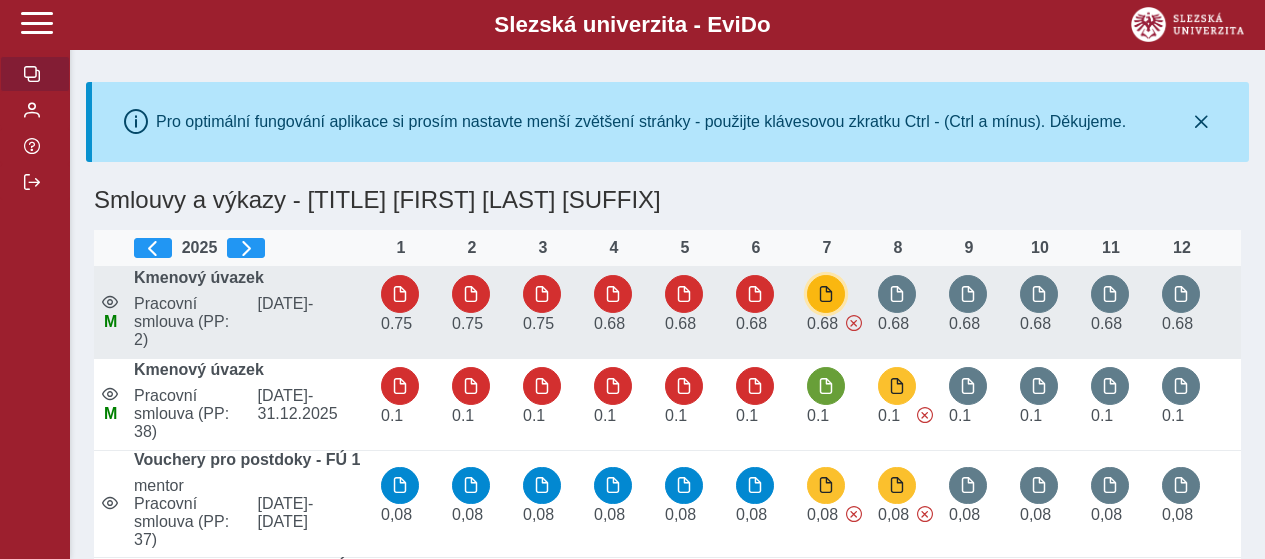 click at bounding box center [826, 294] 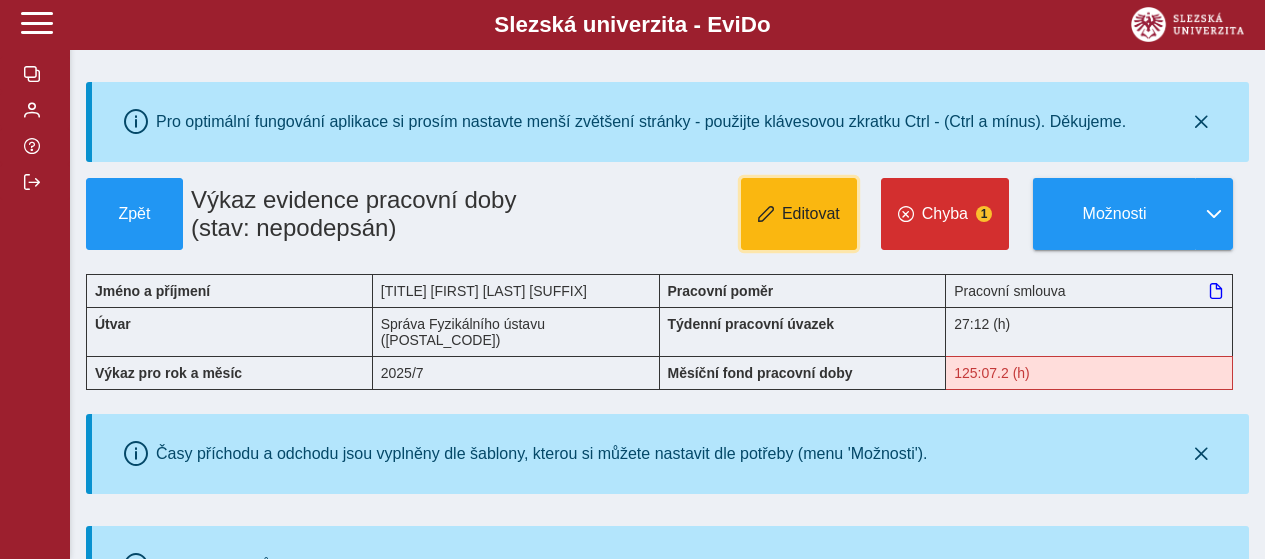 click on "Editovat" at bounding box center (811, 214) 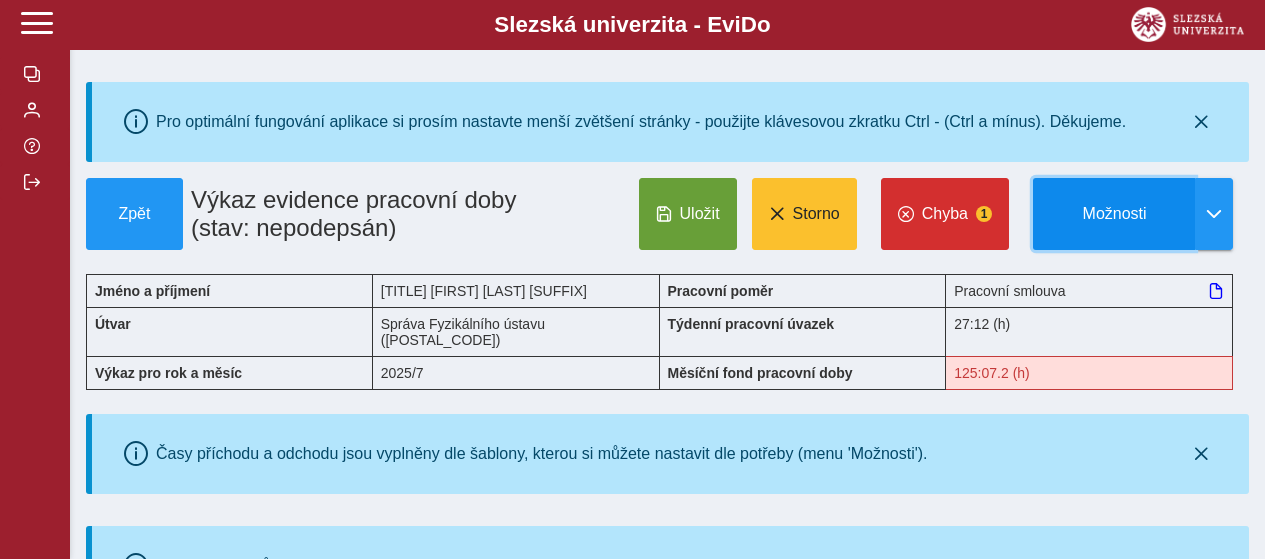 click on "Možnosti" at bounding box center (1114, 214) 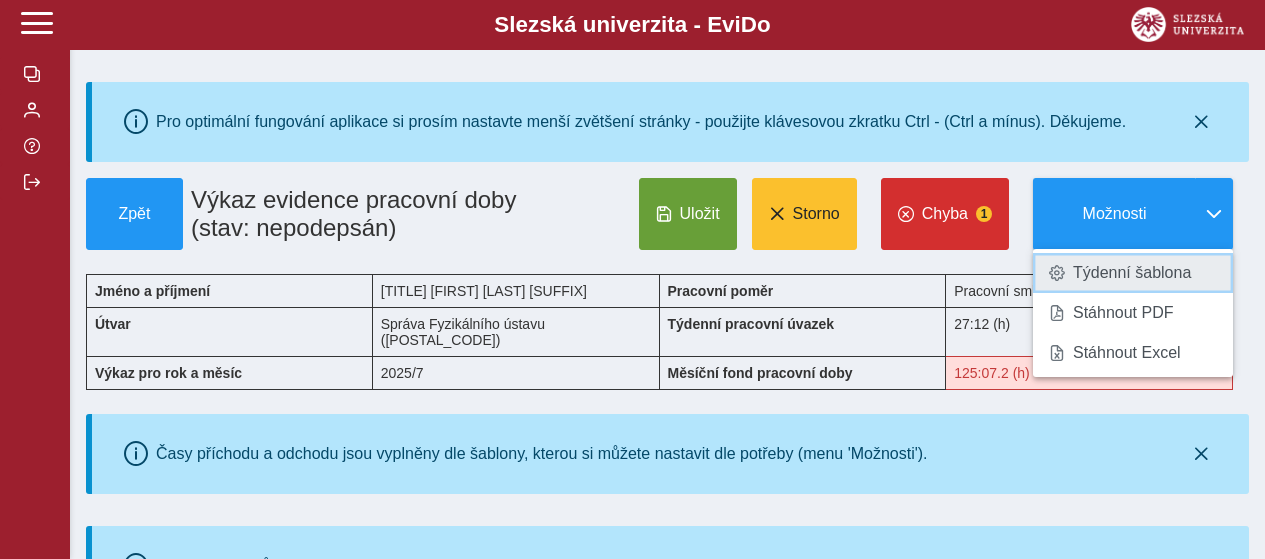 click on "Týdenní šablona" at bounding box center [1132, 273] 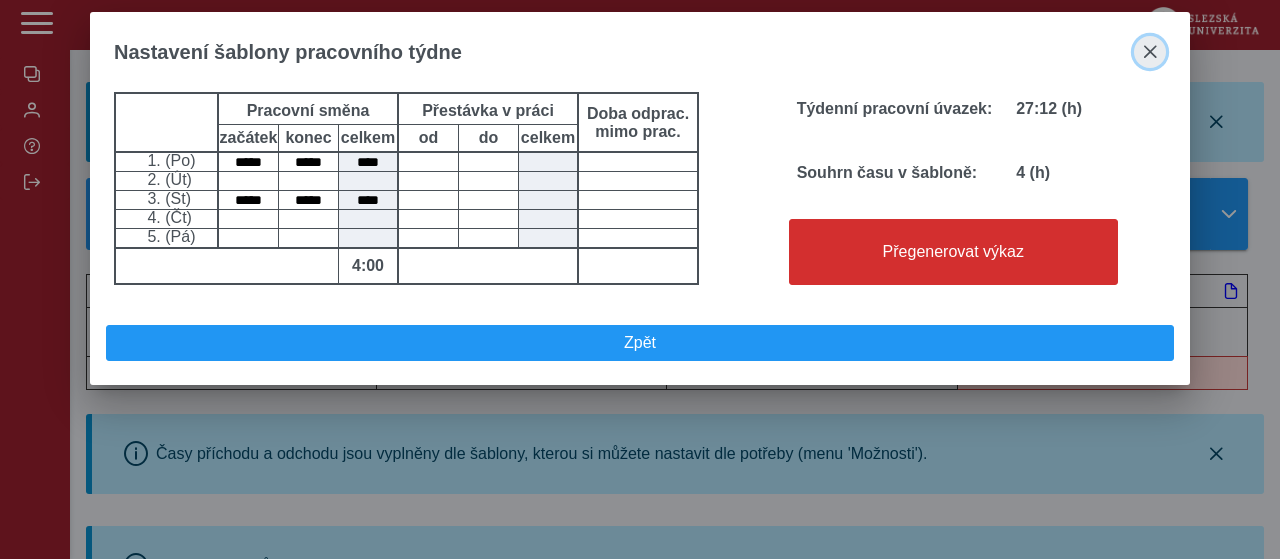 click at bounding box center (1150, 52) 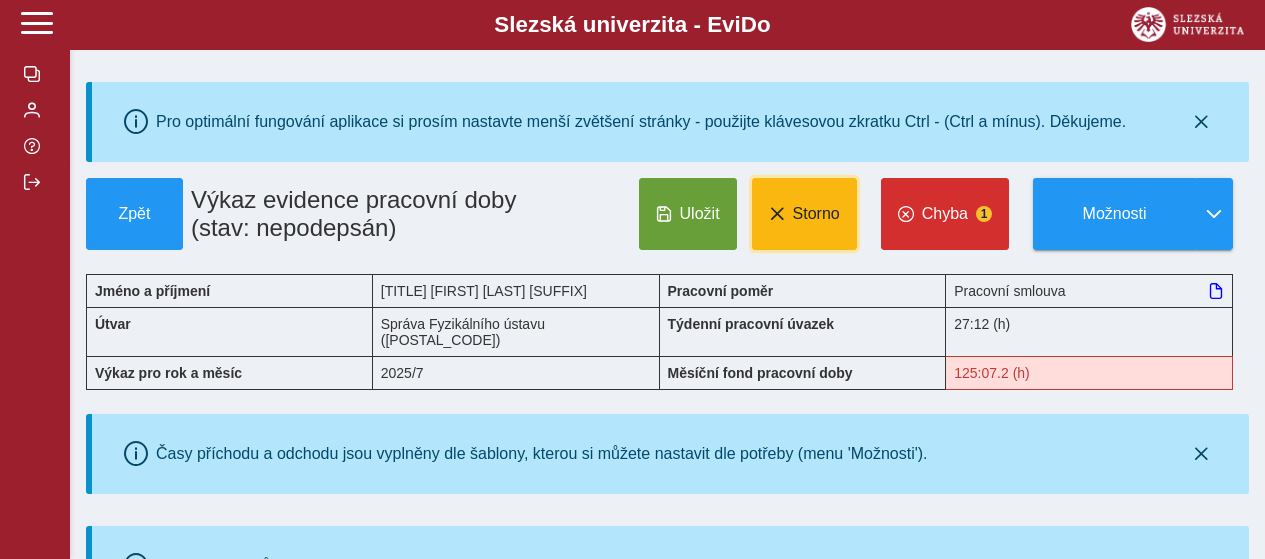 click on "Storno" at bounding box center (816, 214) 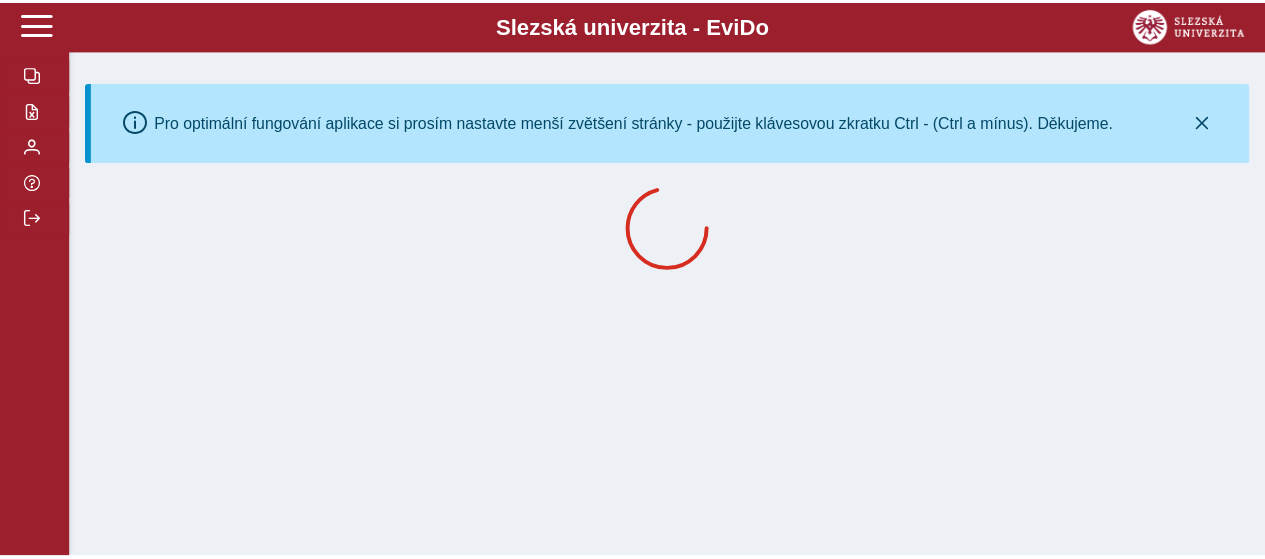 scroll, scrollTop: 0, scrollLeft: 0, axis: both 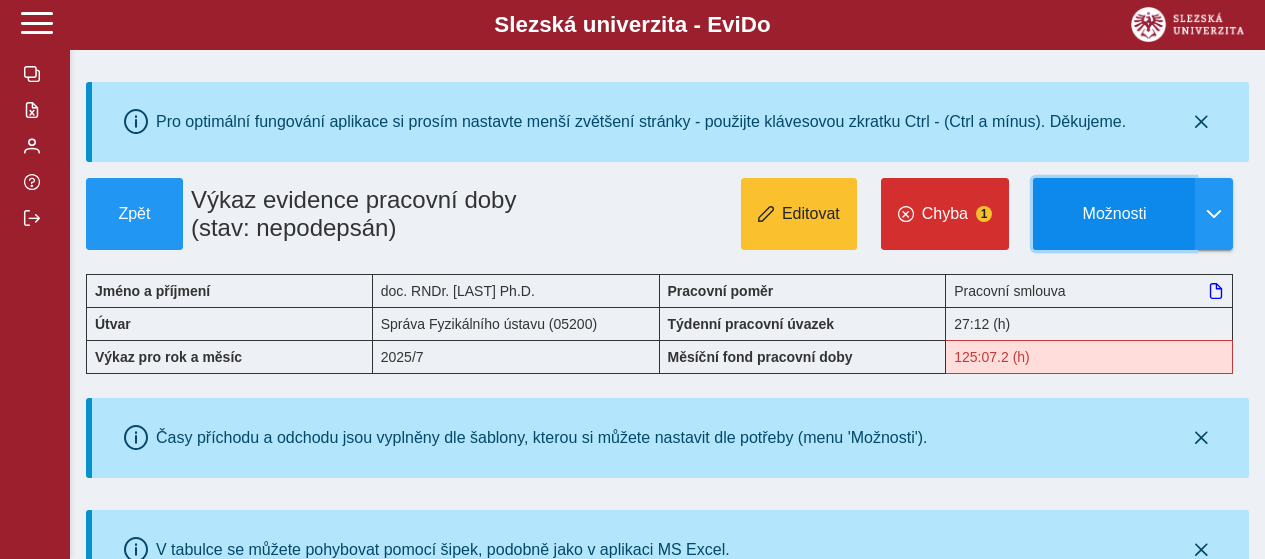 click on "Možnosti" at bounding box center (1114, 214) 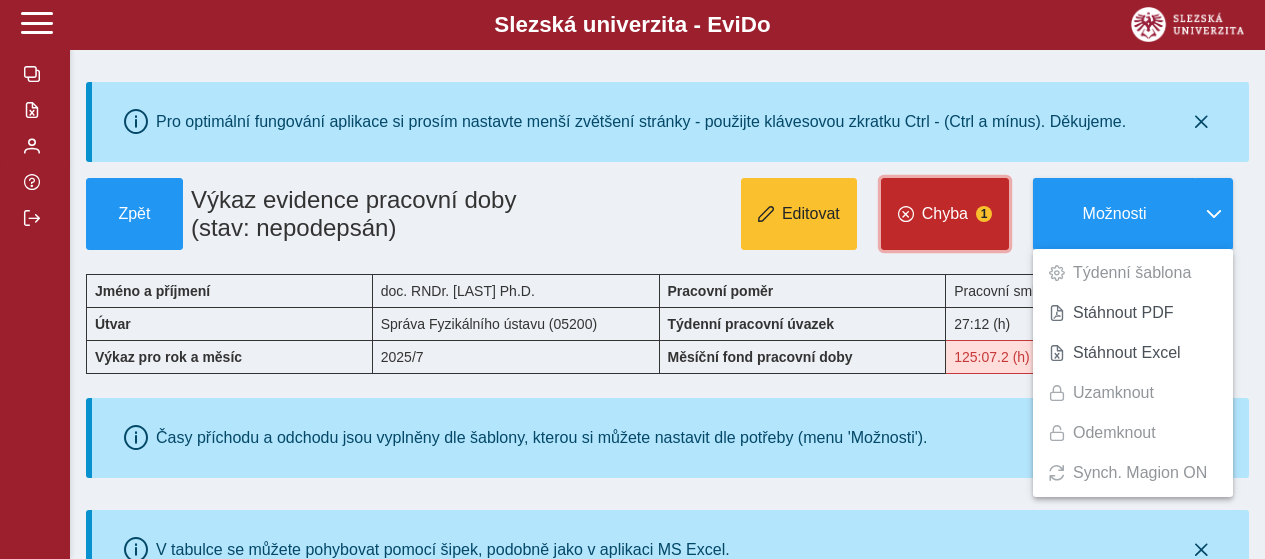 click on "Chyba" at bounding box center [945, 214] 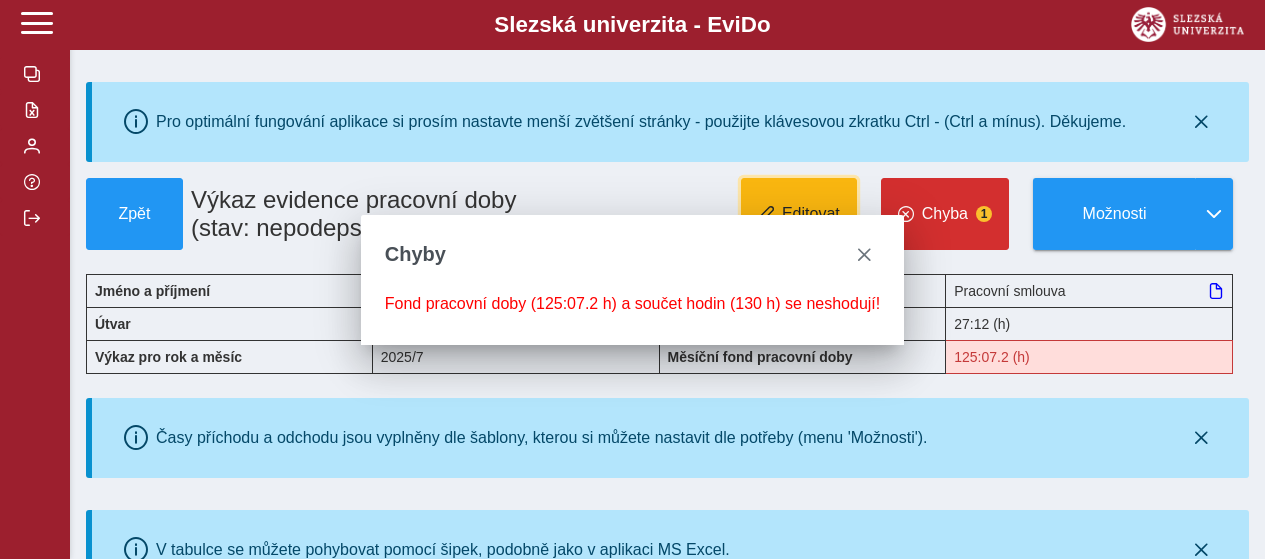 click on "Editovat" at bounding box center (799, 214) 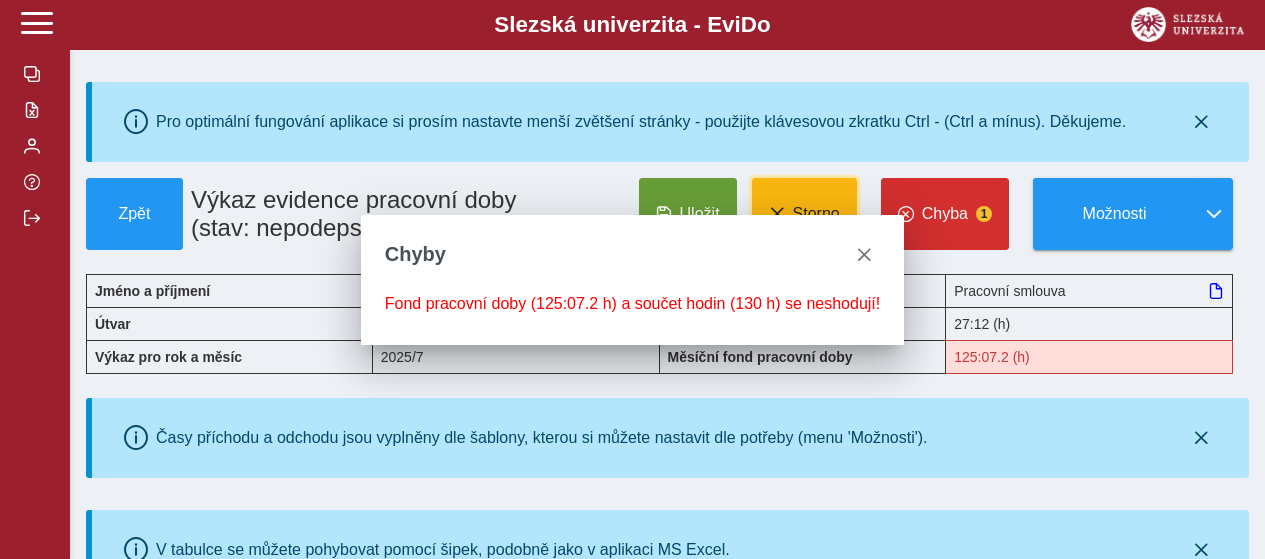 click on "Storno" at bounding box center (804, 214) 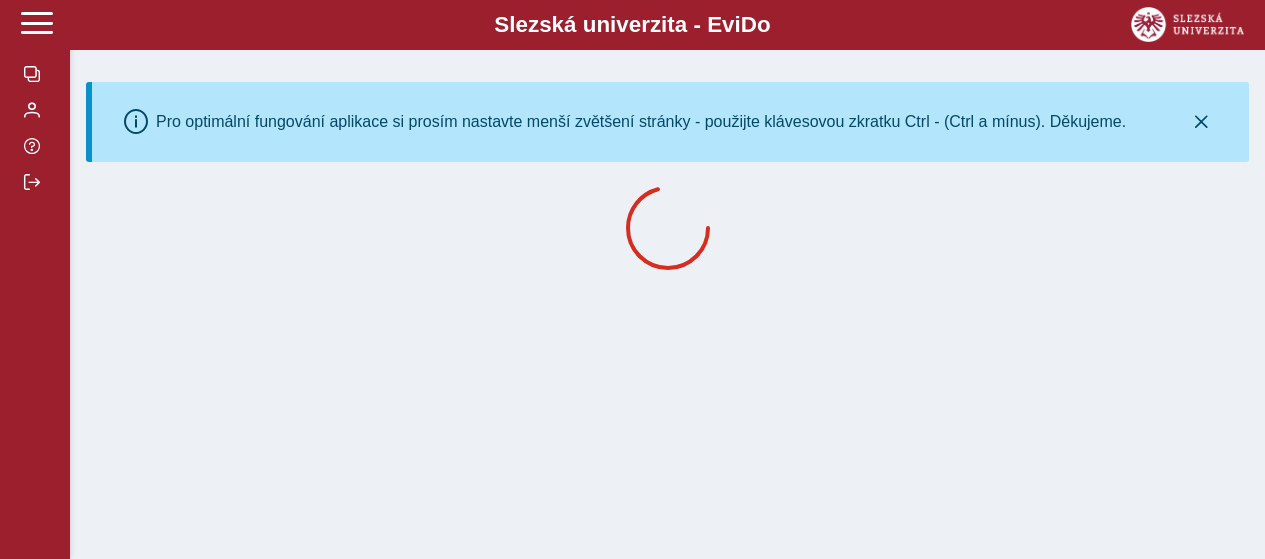 scroll, scrollTop: 0, scrollLeft: 0, axis: both 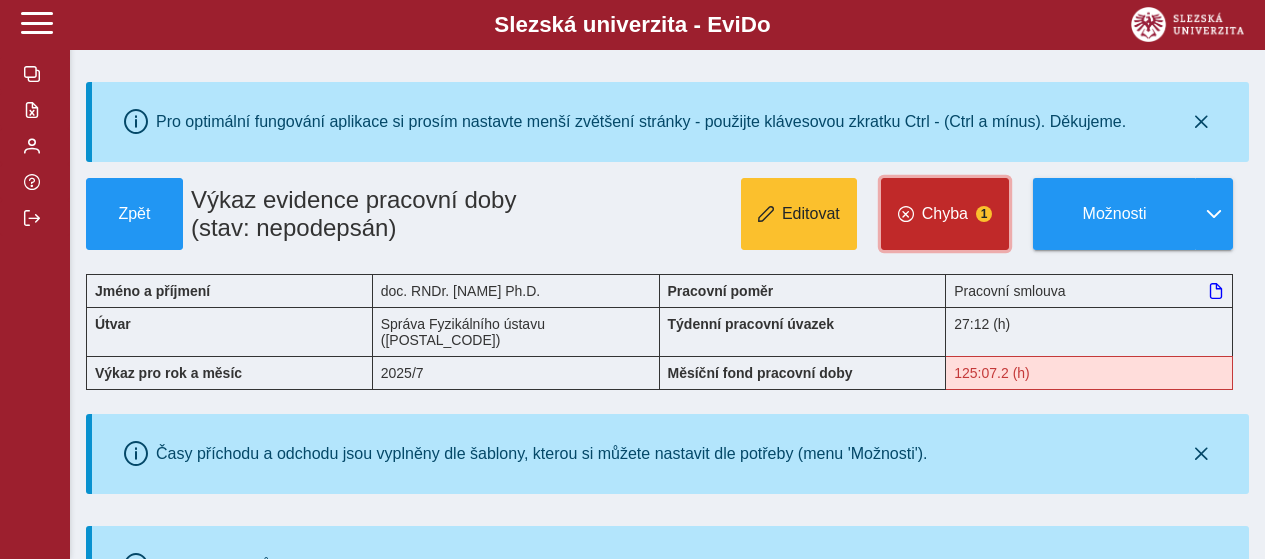 click on "Chyba" at bounding box center [945, 214] 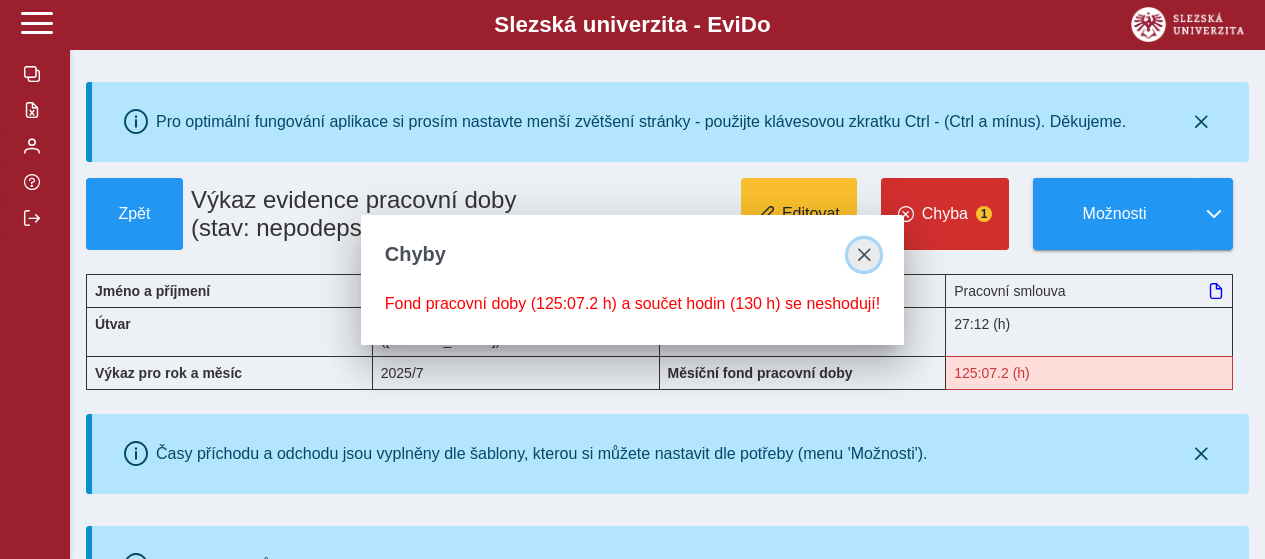 click at bounding box center [864, 255] 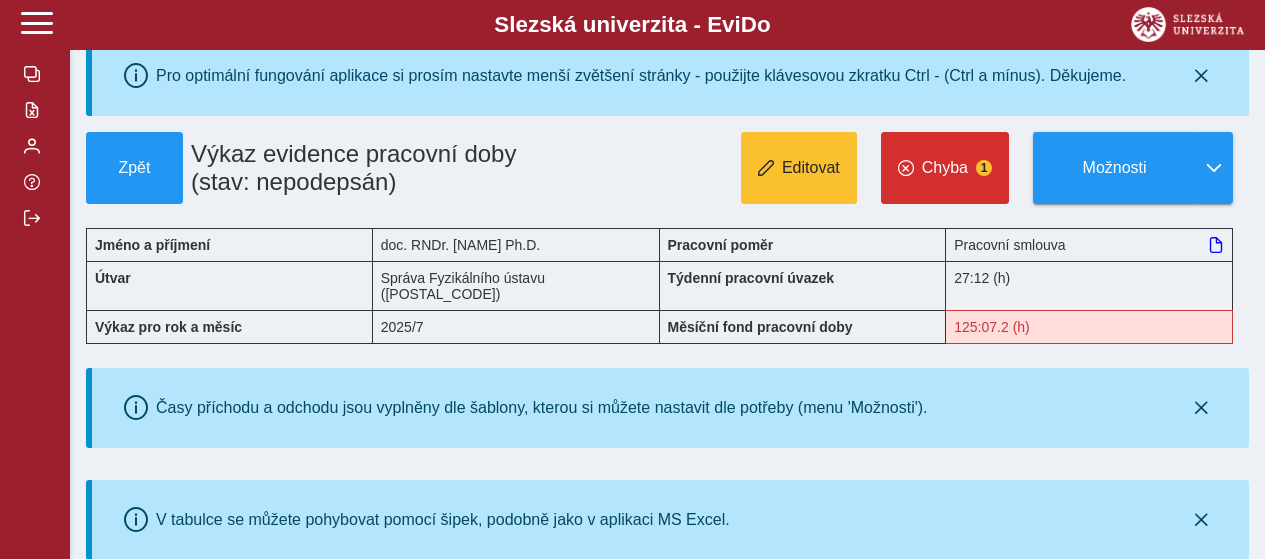 scroll, scrollTop: 28, scrollLeft: 0, axis: vertical 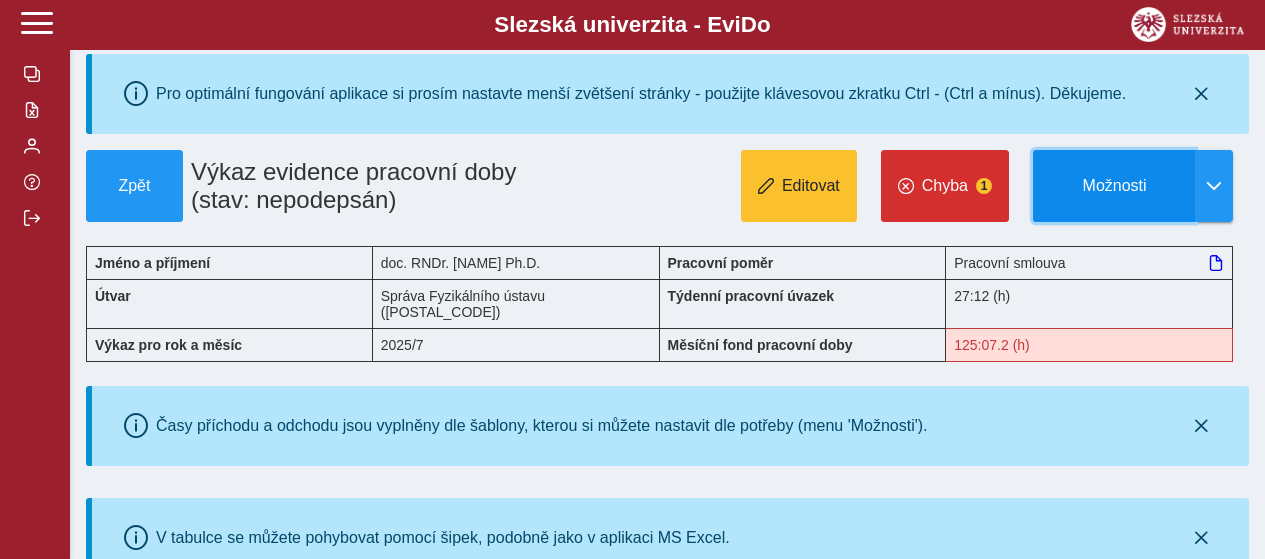click on "Možnosti" at bounding box center (1114, 186) 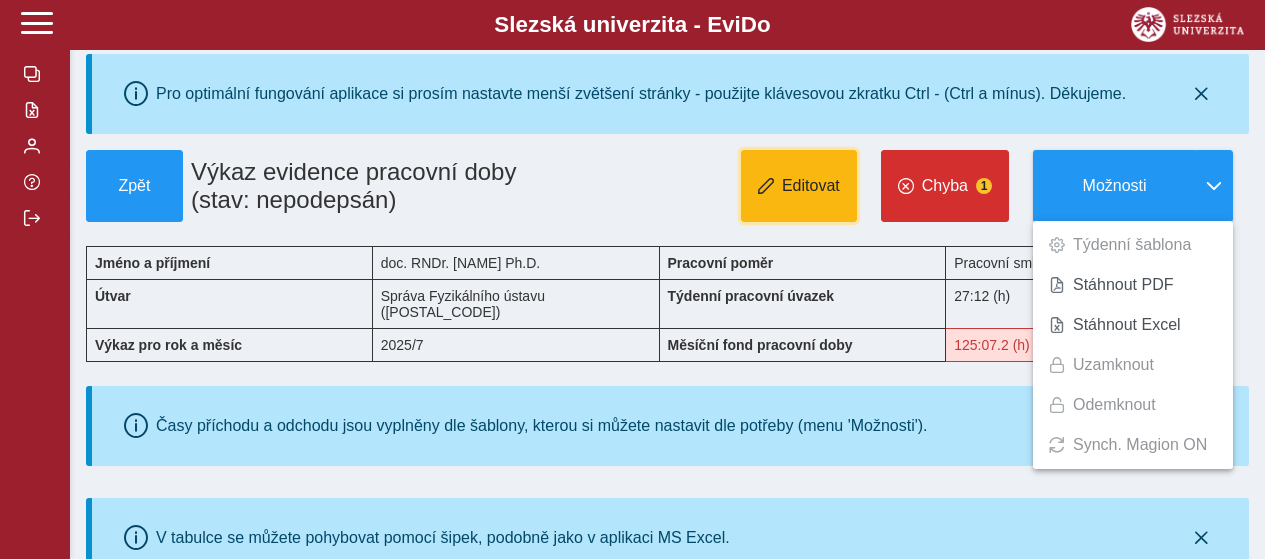 click at bounding box center (766, 186) 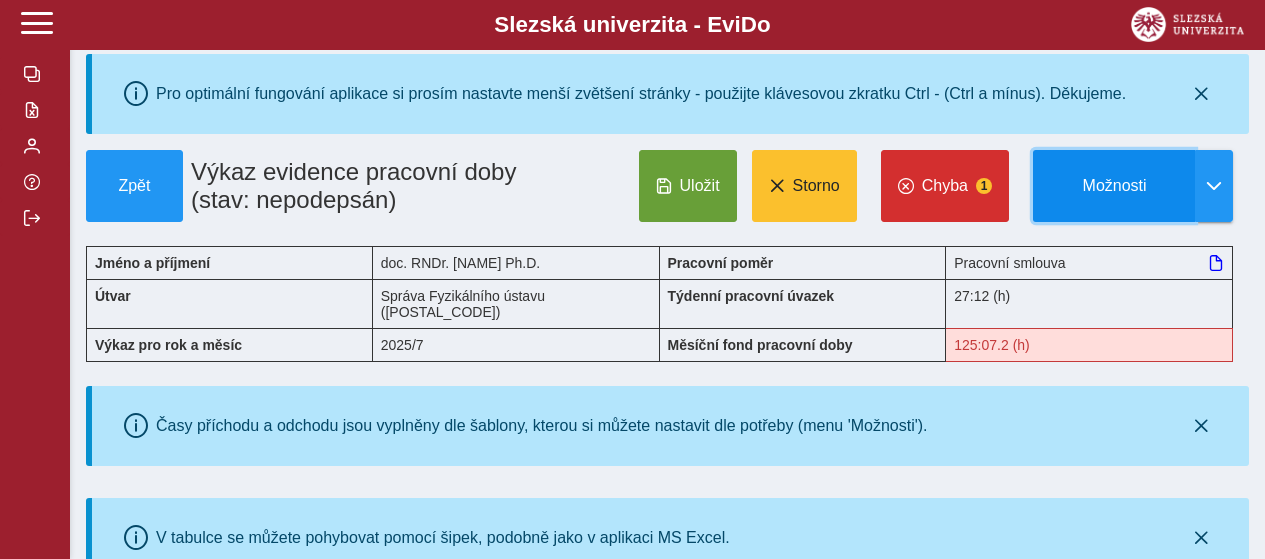 click on "Možnosti" at bounding box center (1114, 186) 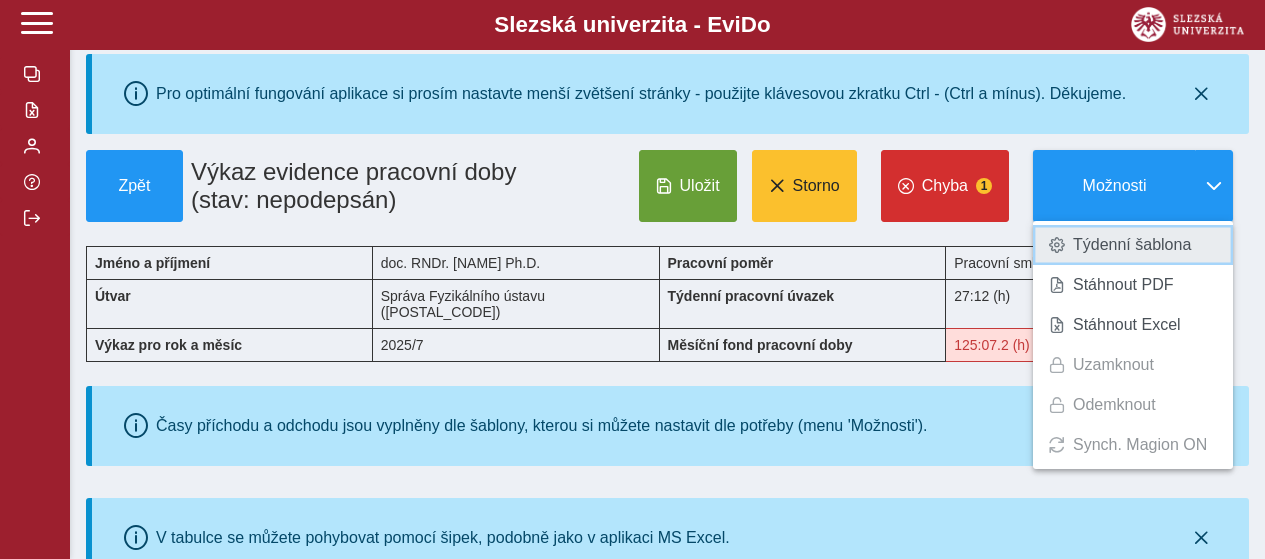 click on "Týdenní šablona" at bounding box center [1132, 245] 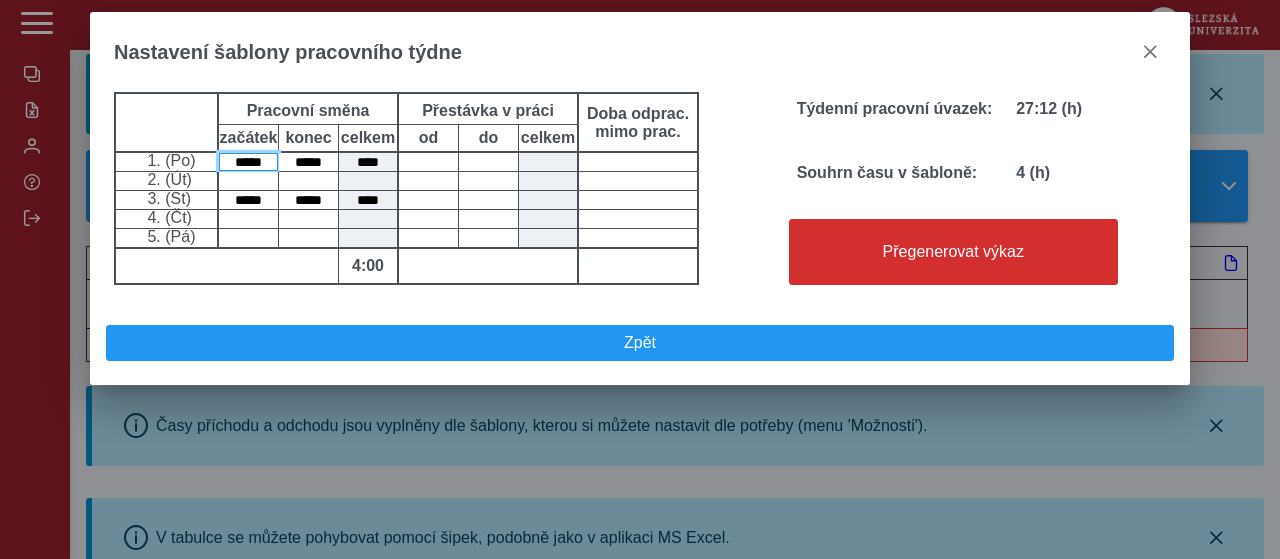 click on "*****" at bounding box center [248, 162] 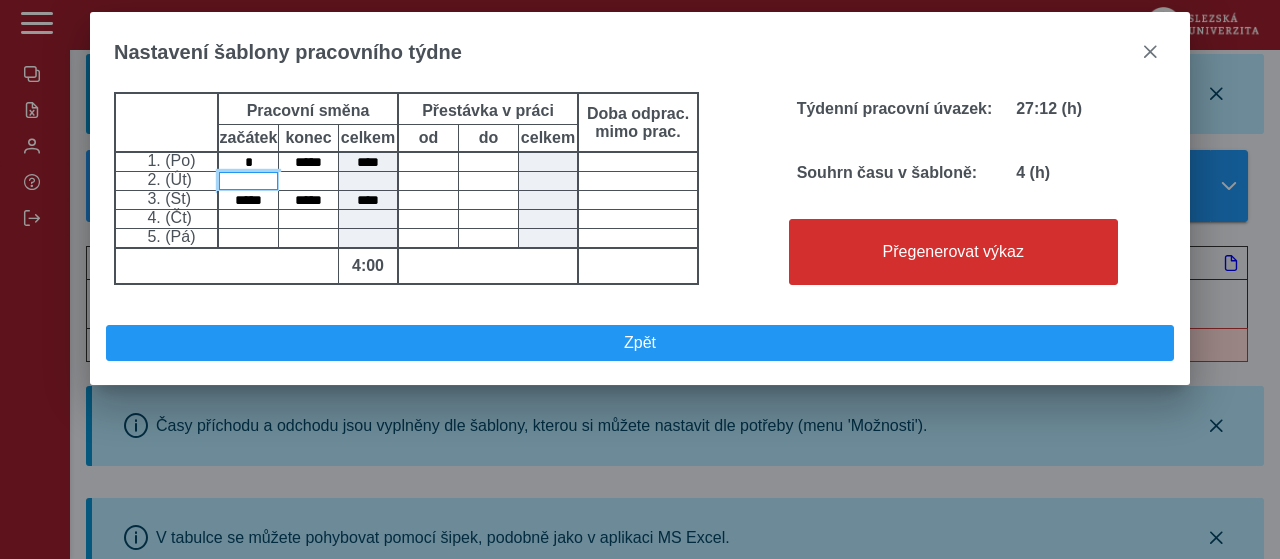 click at bounding box center [248, 181] 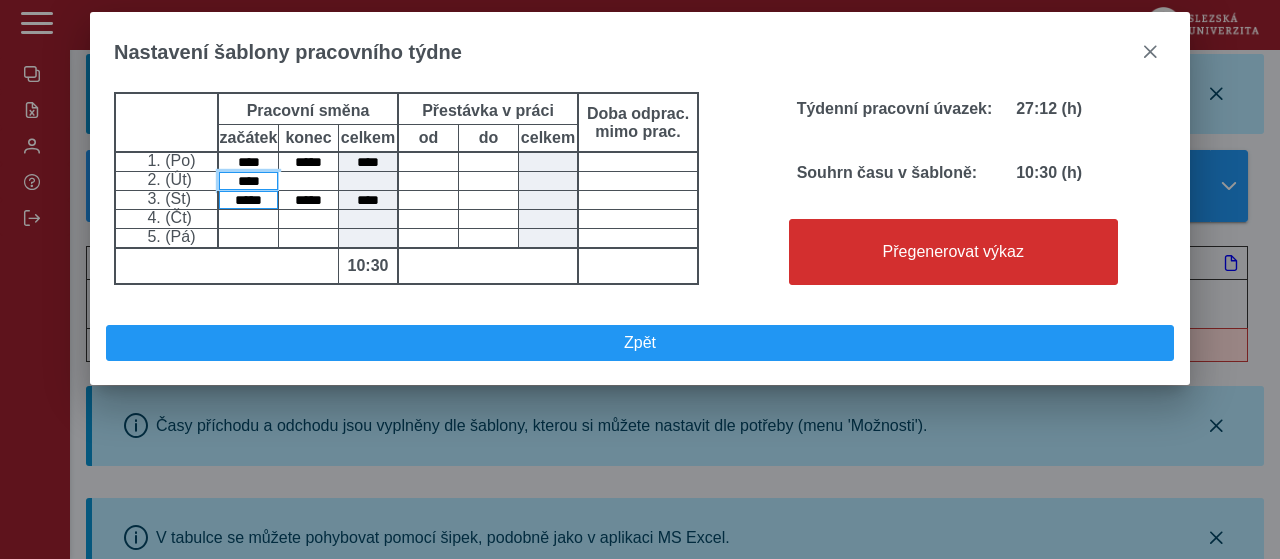 type on "****" 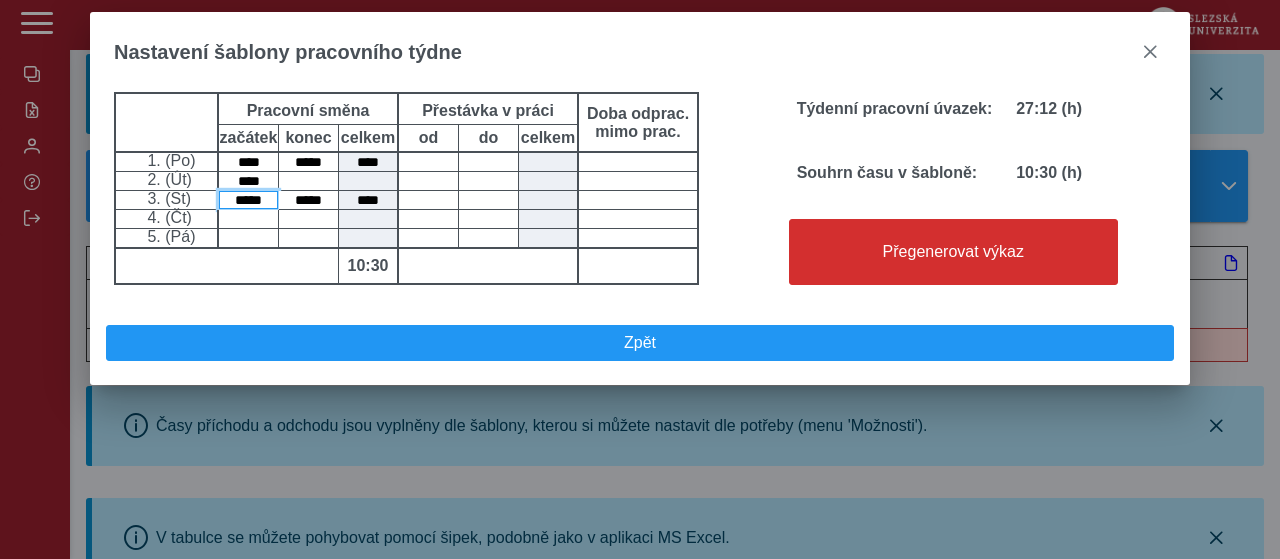 click on "*****" at bounding box center [248, 200] 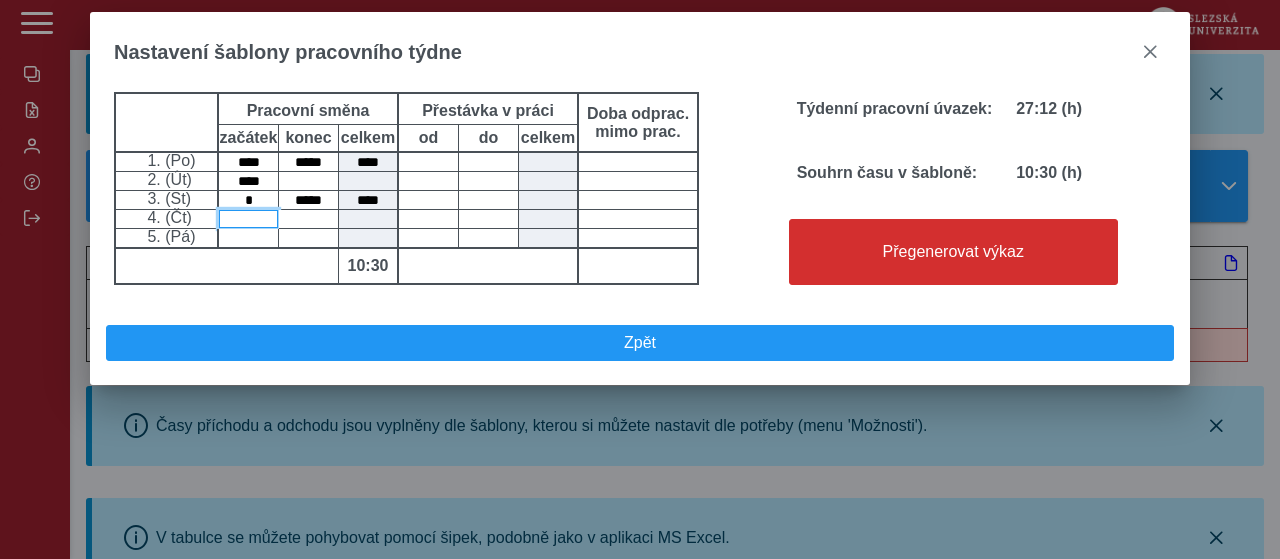 click at bounding box center [248, 219] 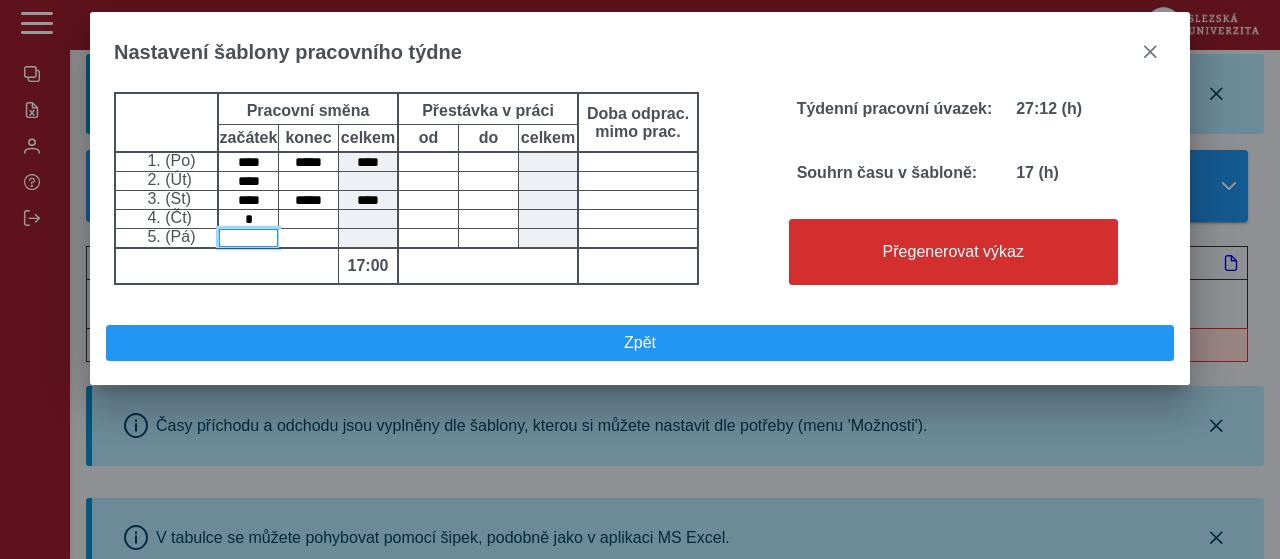 click at bounding box center (248, 238) 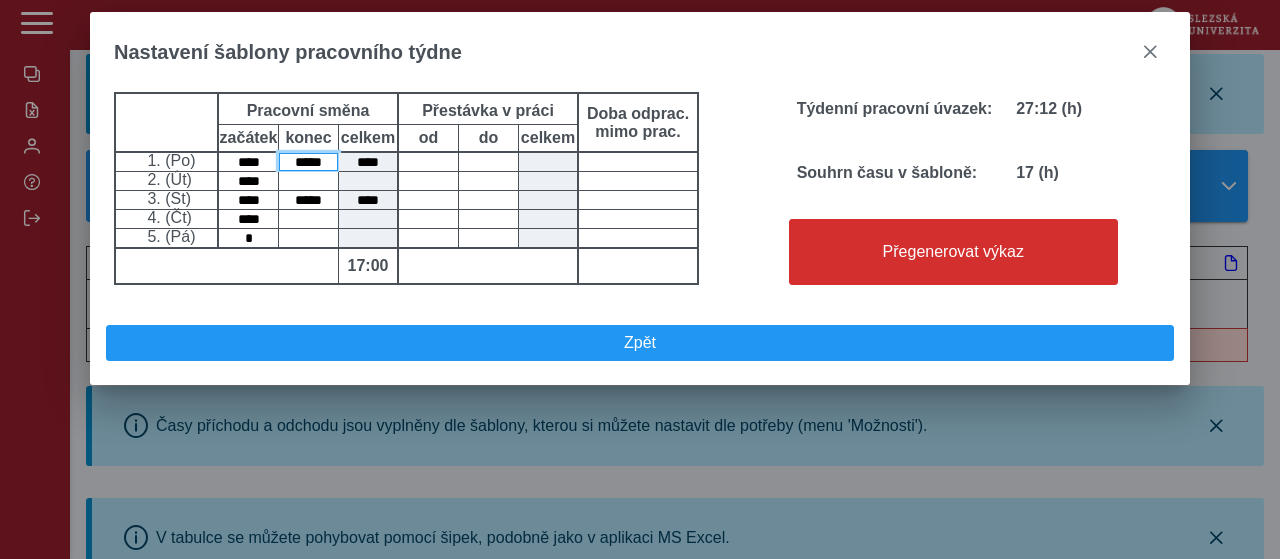 click on "*****" at bounding box center [308, 162] 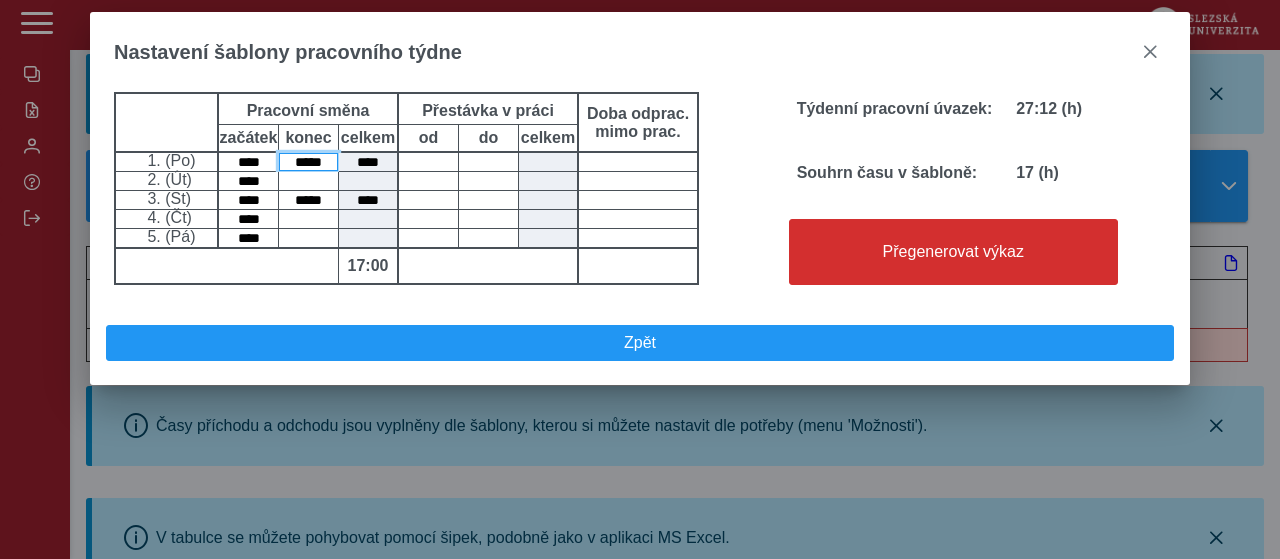 click on "*****" at bounding box center (308, 162) 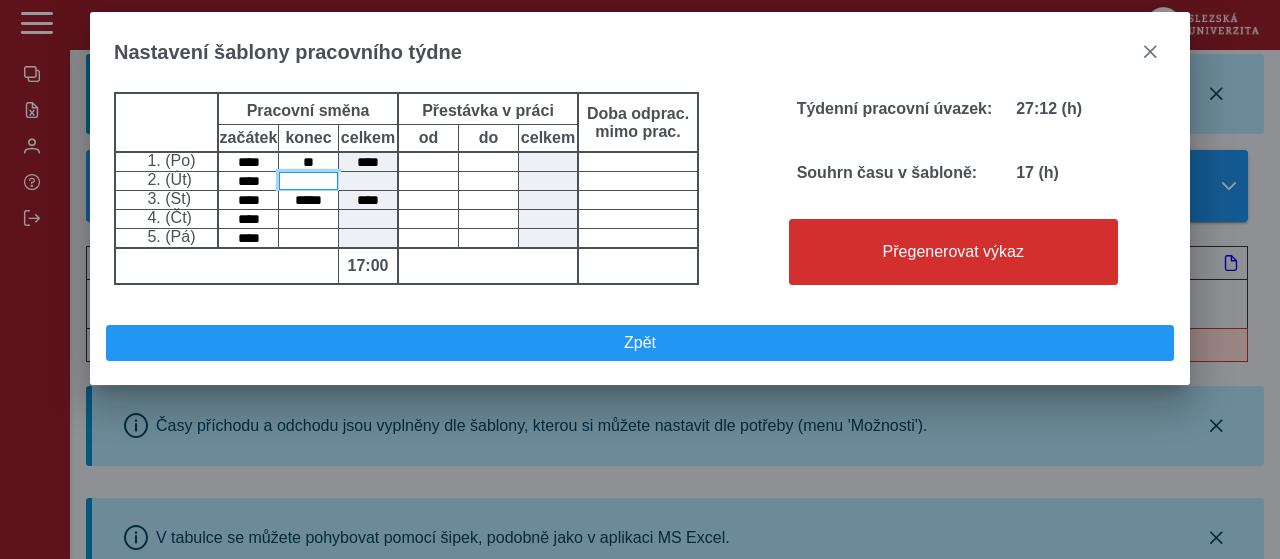 click at bounding box center (308, 181) 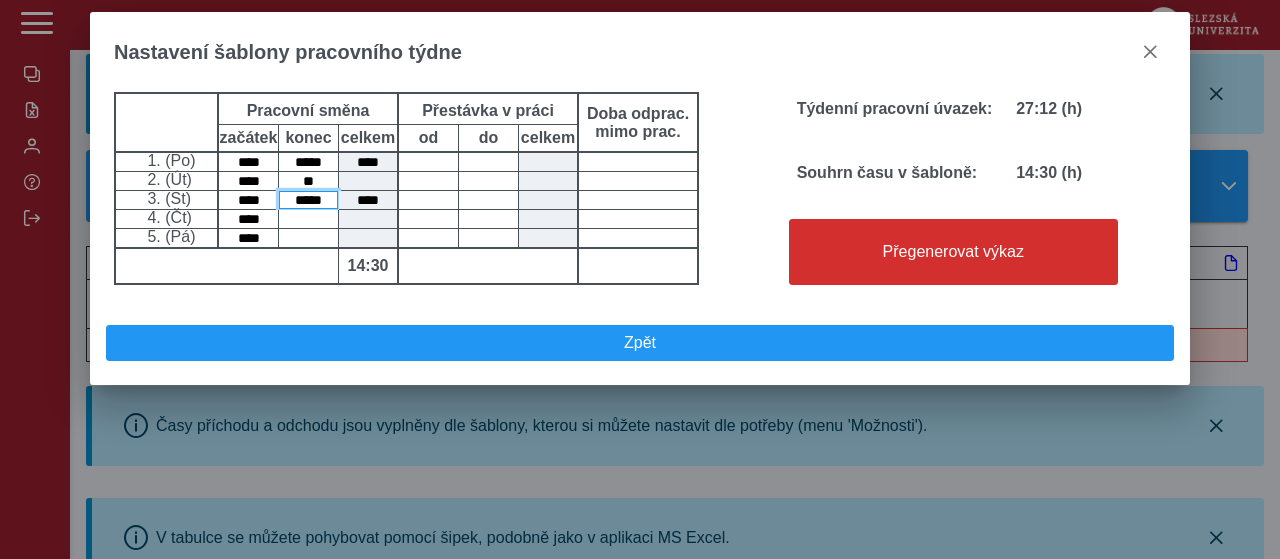 click on "*****" at bounding box center [308, 200] 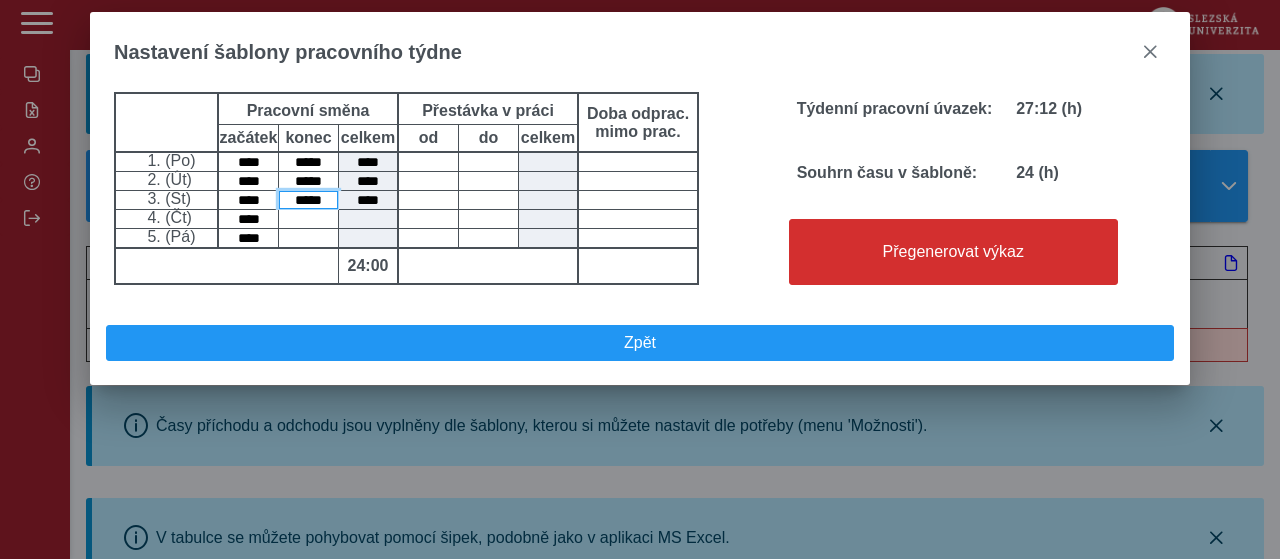 click on "*****" at bounding box center [308, 200] 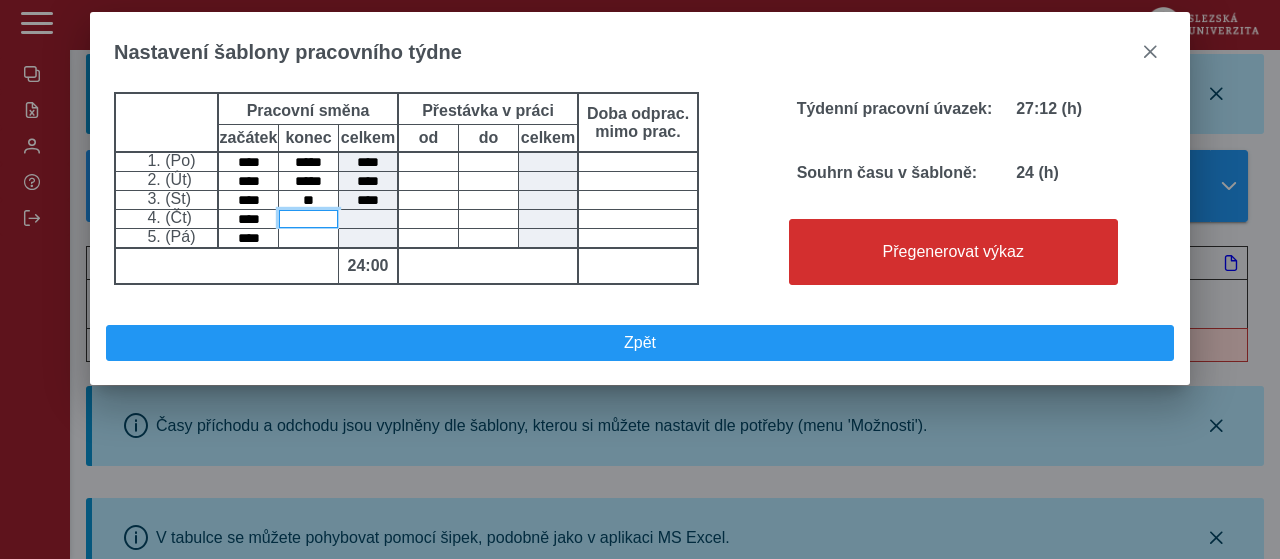 click at bounding box center (308, 219) 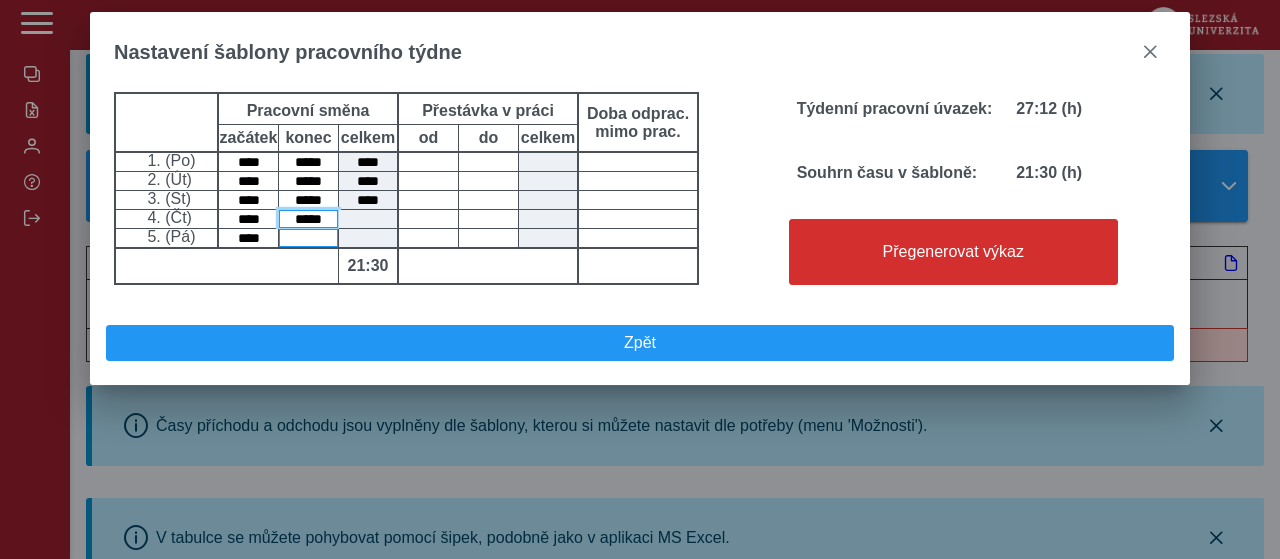 type on "*****" 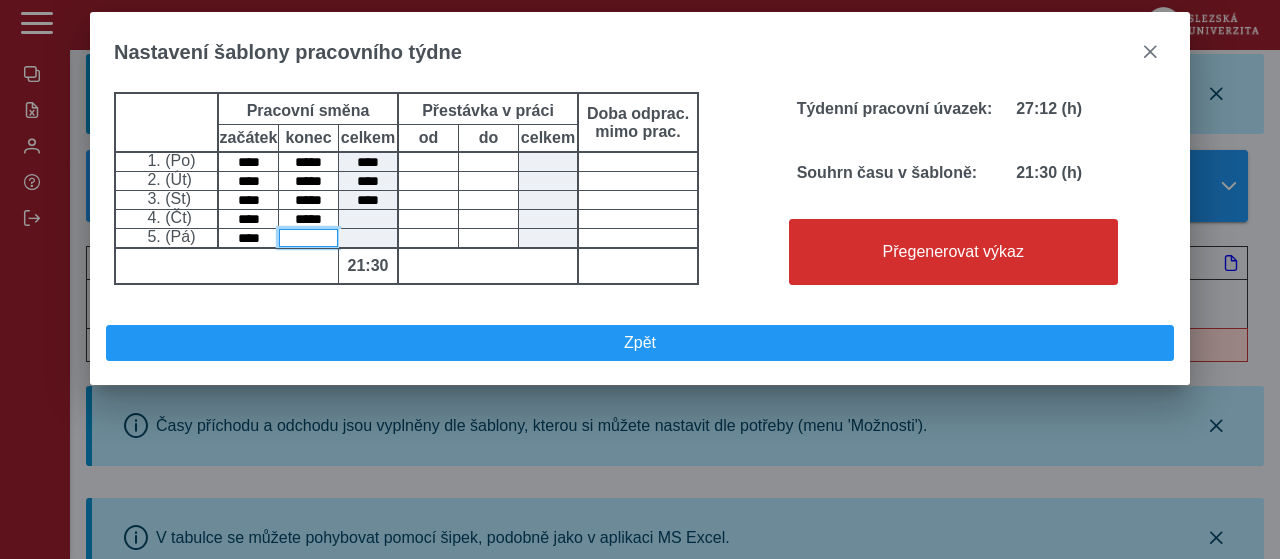 click at bounding box center (308, 238) 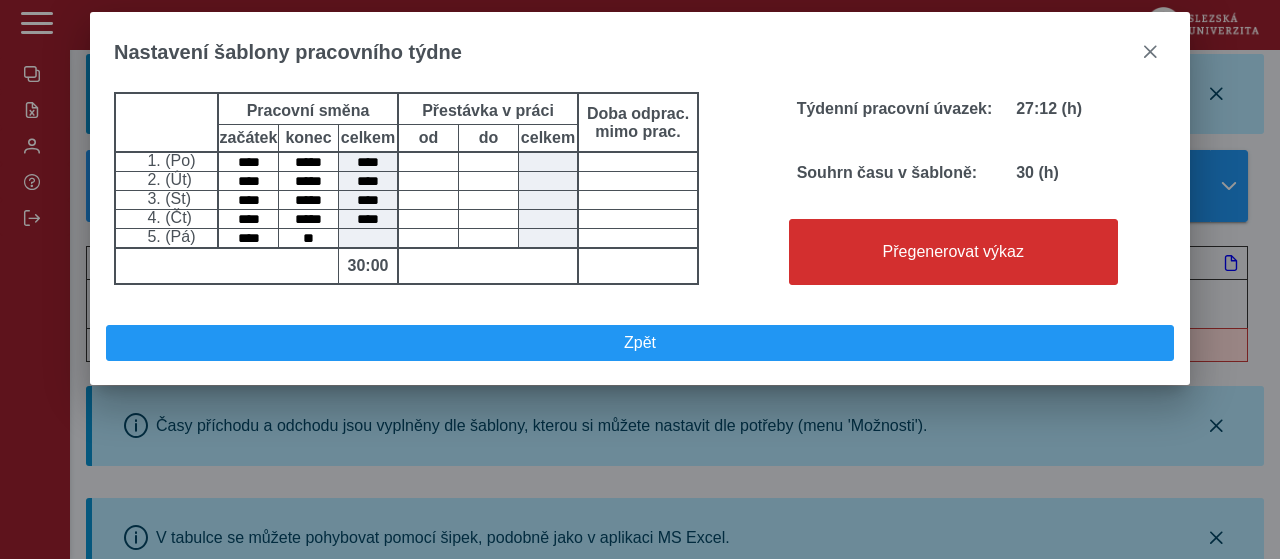 click on "Pracovní směna začátek konec celkem Přestávka v práci od do celkem Doba odprac. mimo prac.    1. (Po)  **** ***** ****    2. (Út)  **** ***** ****    3. (St)  **** ***** ****    4. (Čt)  **** ***** ****    5. (Pá)  **** ** [TIME]  Týdenní pracovní úvazek: [TIME] (h) Souhrn času v šabloně: [TIME] (h) Přegenerovat výkaz" at bounding box center (632, 192) 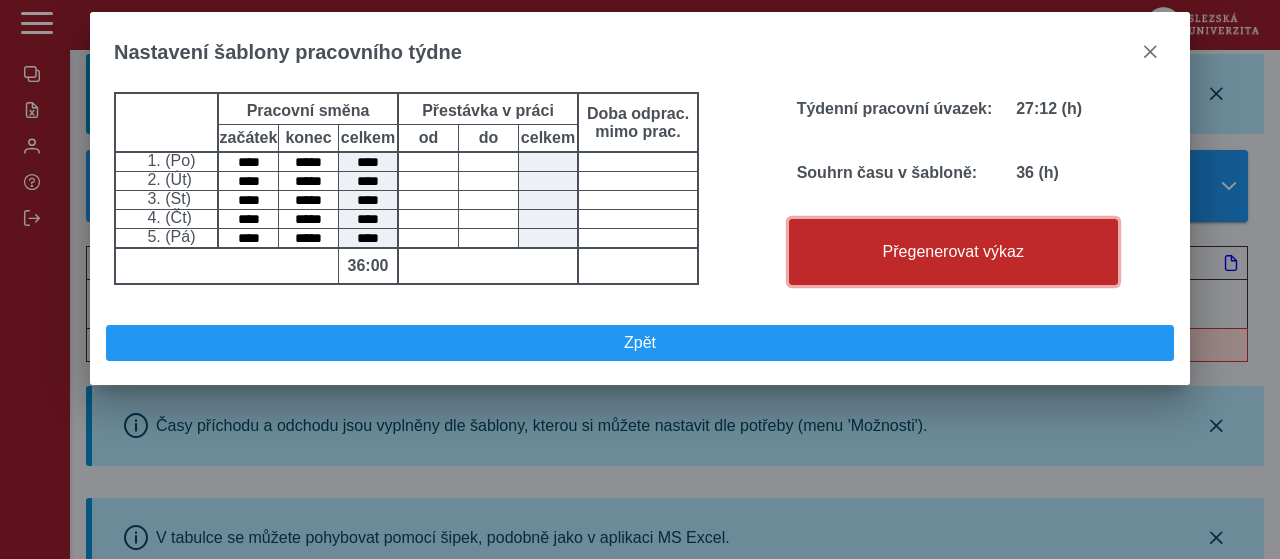 click on "Přegenerovat výkaz" at bounding box center [953, 252] 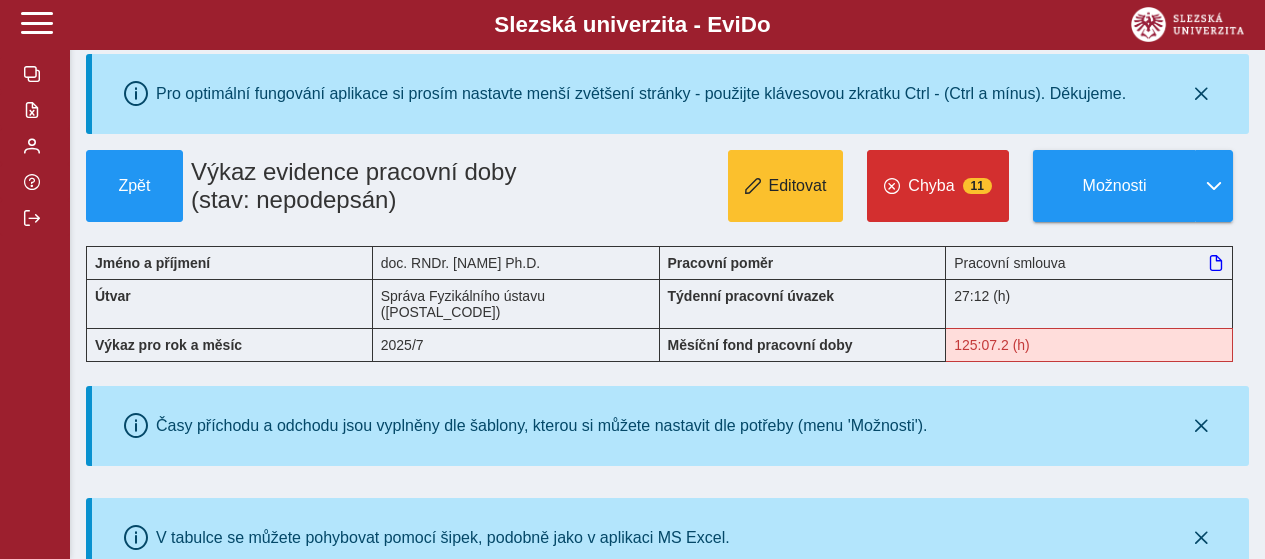 scroll, scrollTop: 0, scrollLeft: 0, axis: both 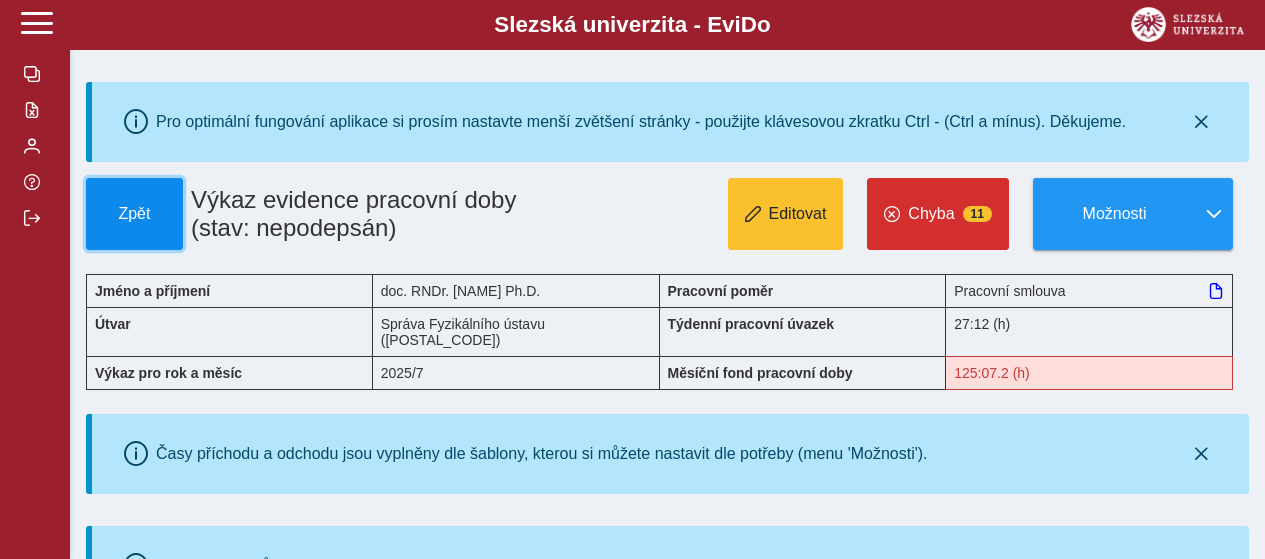 click on "Zpět" at bounding box center [134, 214] 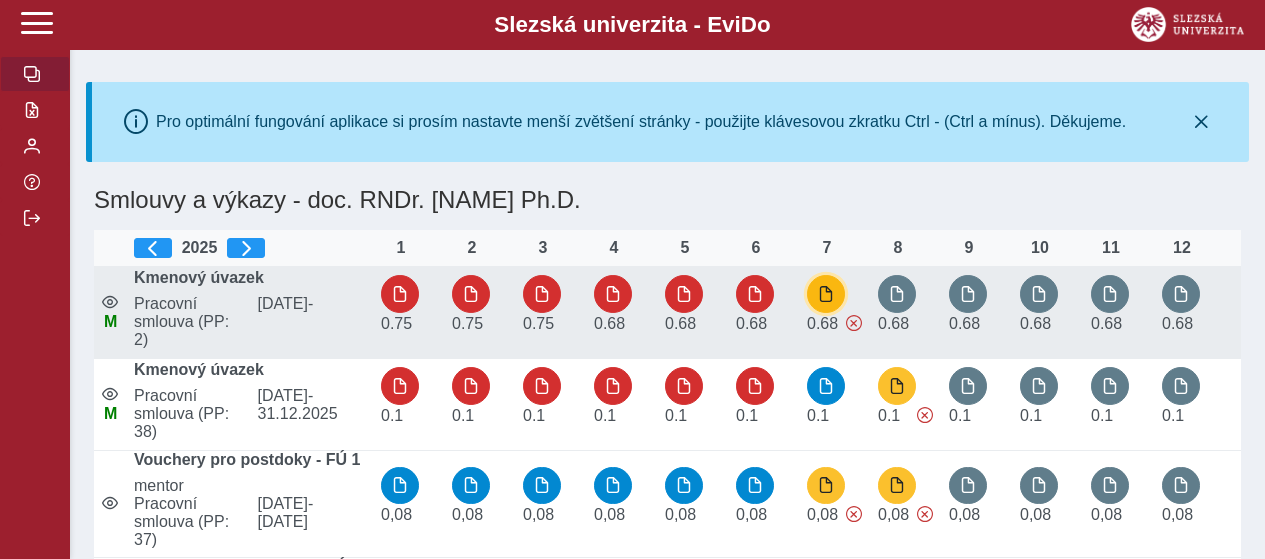 click at bounding box center (826, 294) 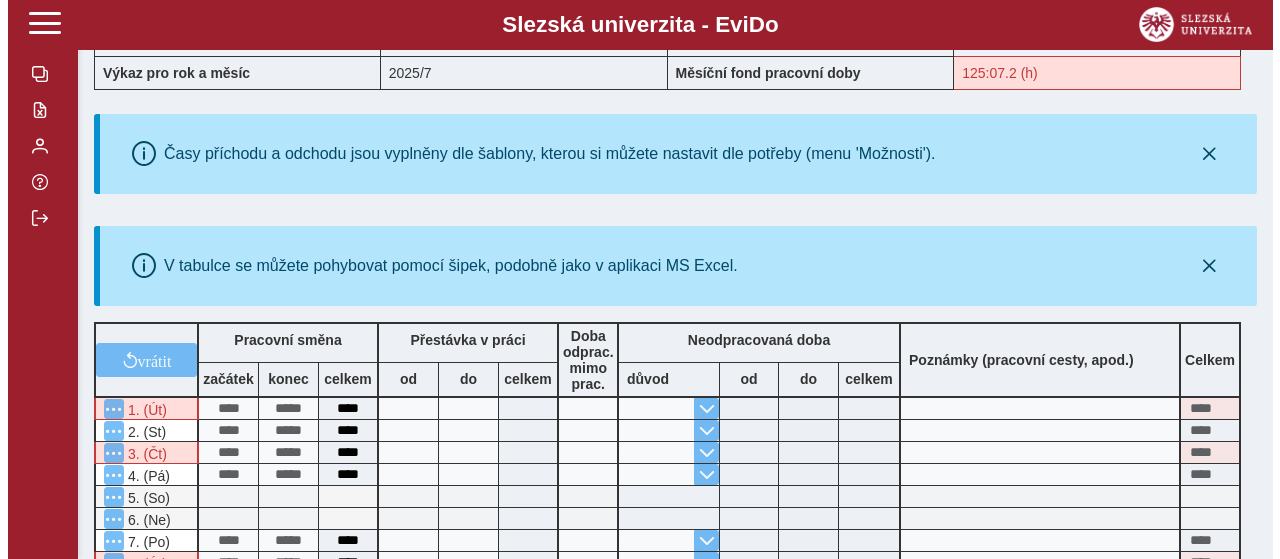 scroll, scrollTop: 0, scrollLeft: 0, axis: both 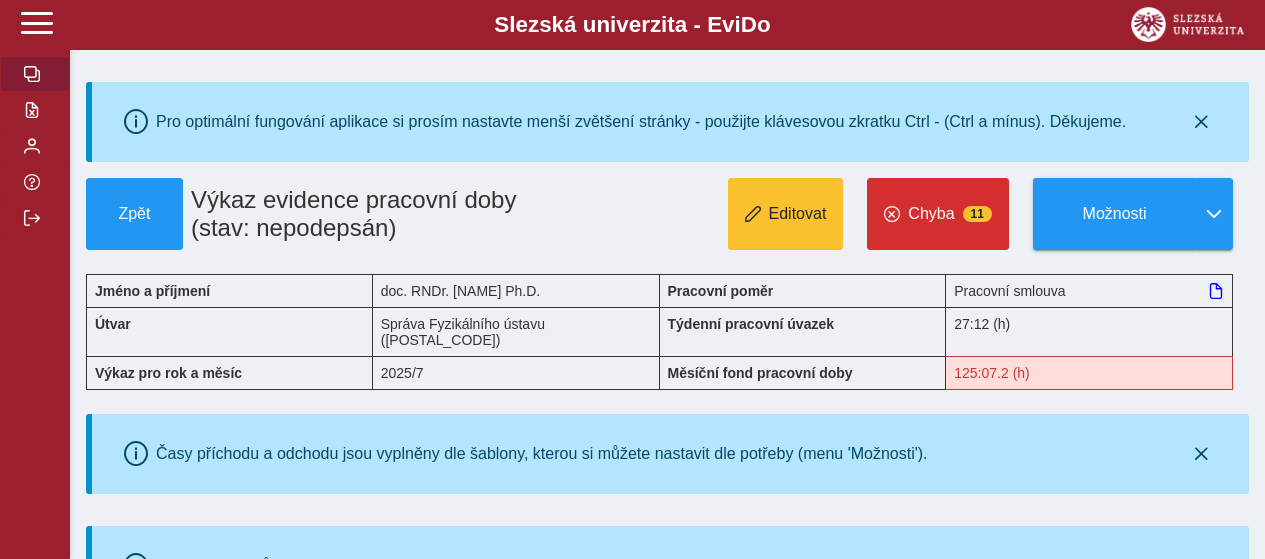 click at bounding box center (32, 74) 